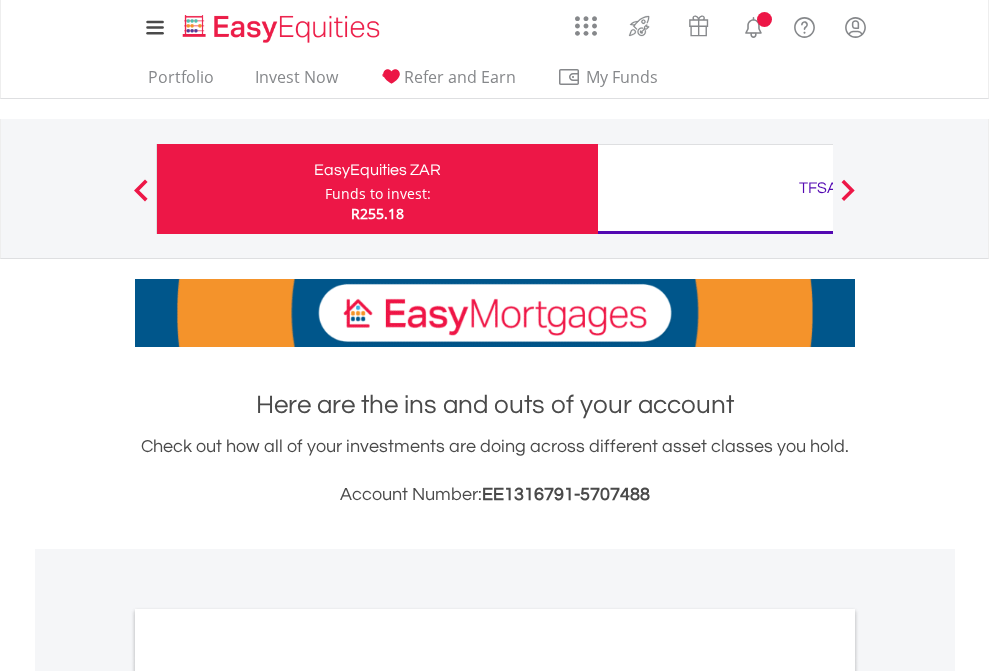 scroll, scrollTop: 0, scrollLeft: 0, axis: both 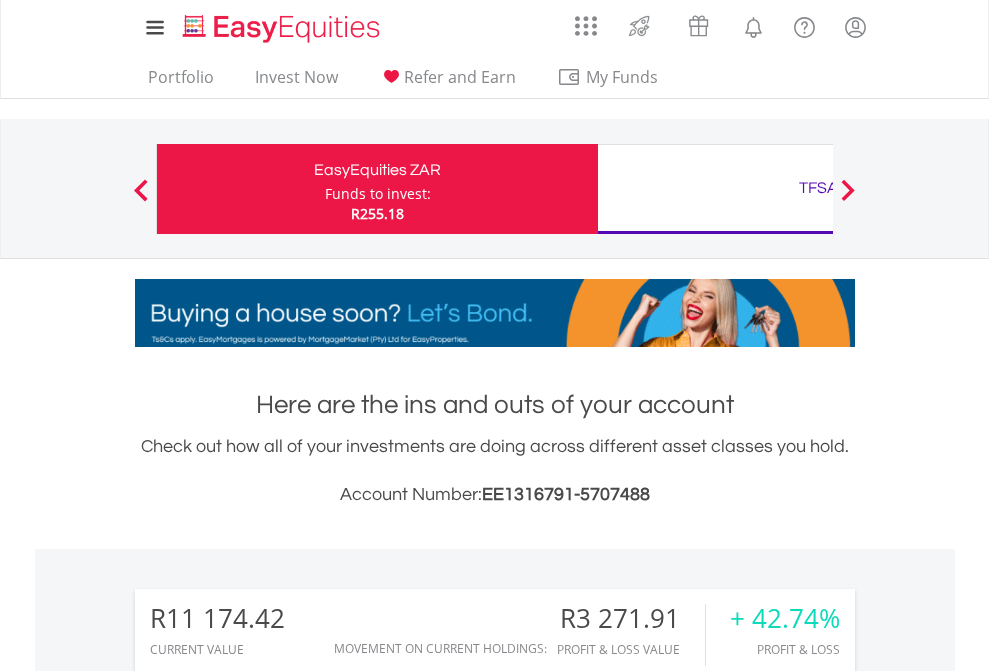 click on "Funds to invest:" at bounding box center [378, 194] 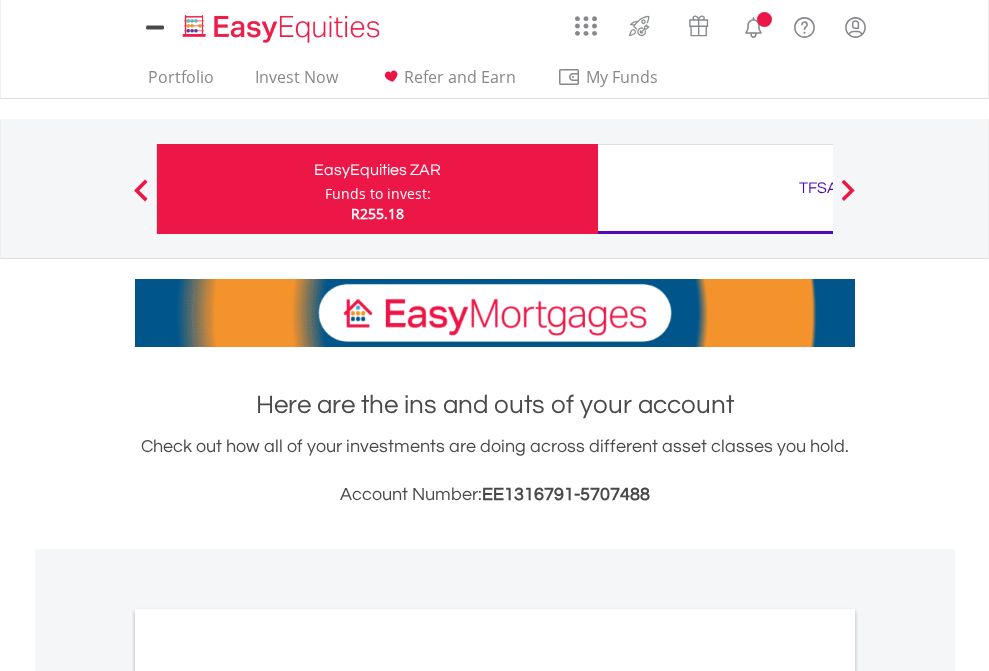 scroll, scrollTop: 0, scrollLeft: 0, axis: both 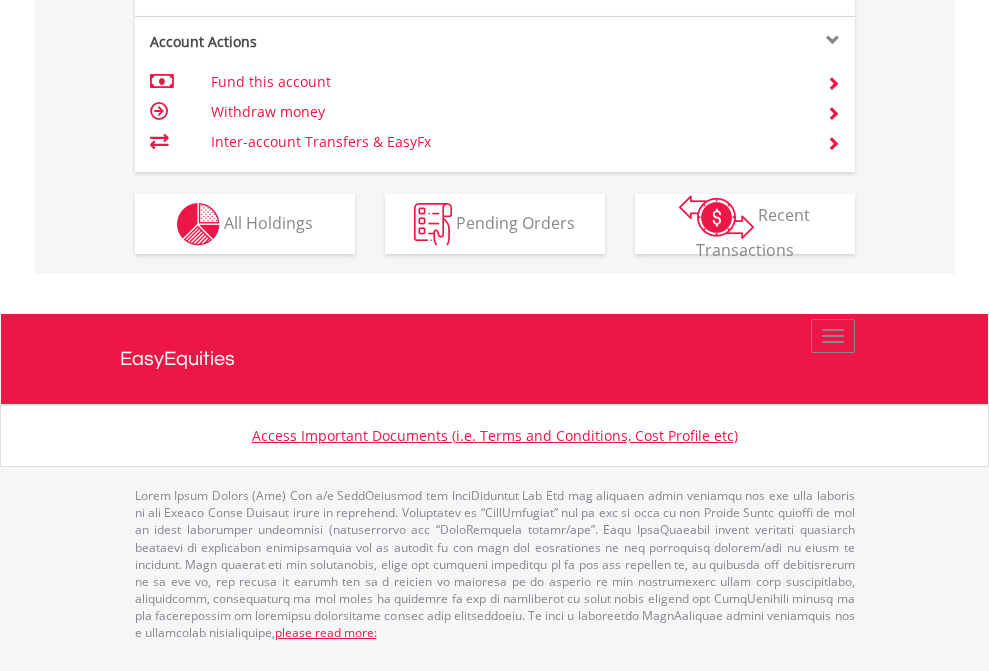 click on "Investment types" at bounding box center (706, -337) 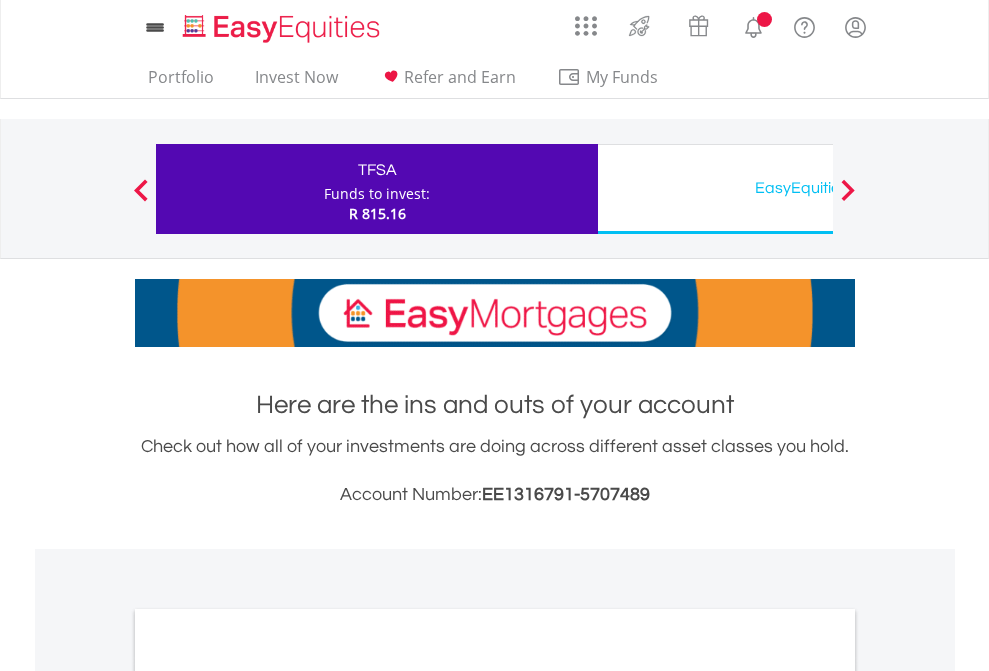 scroll, scrollTop: 0, scrollLeft: 0, axis: both 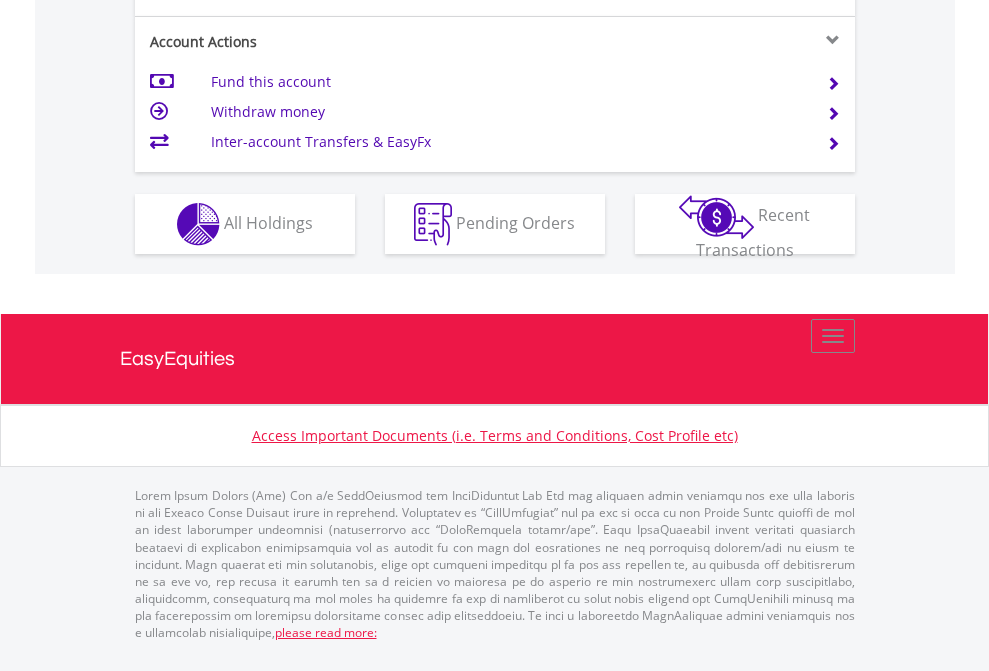 click on "Investment types" at bounding box center (706, -337) 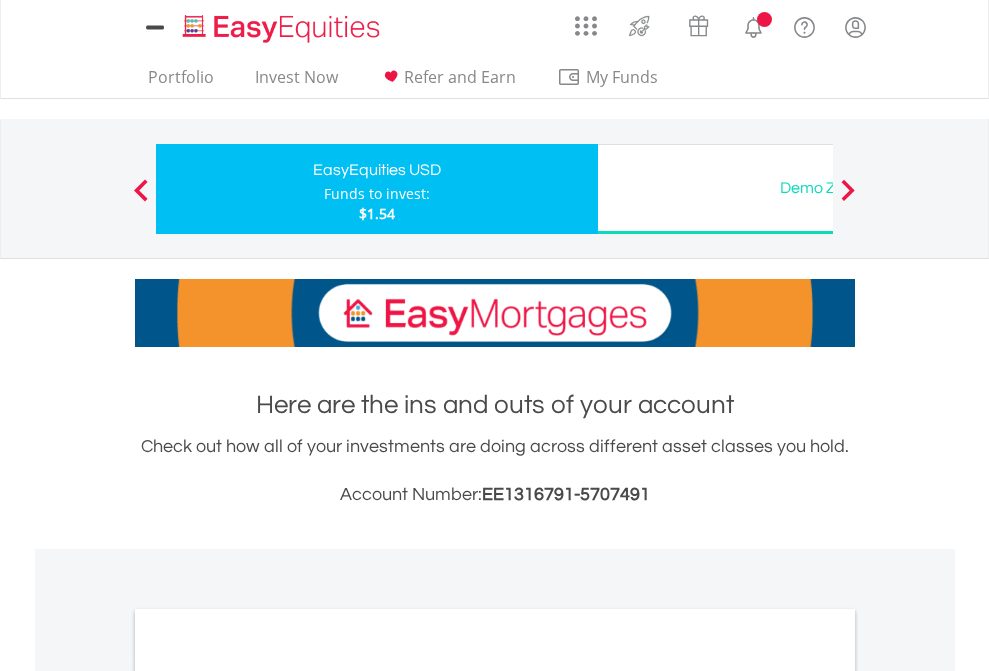 scroll, scrollTop: 0, scrollLeft: 0, axis: both 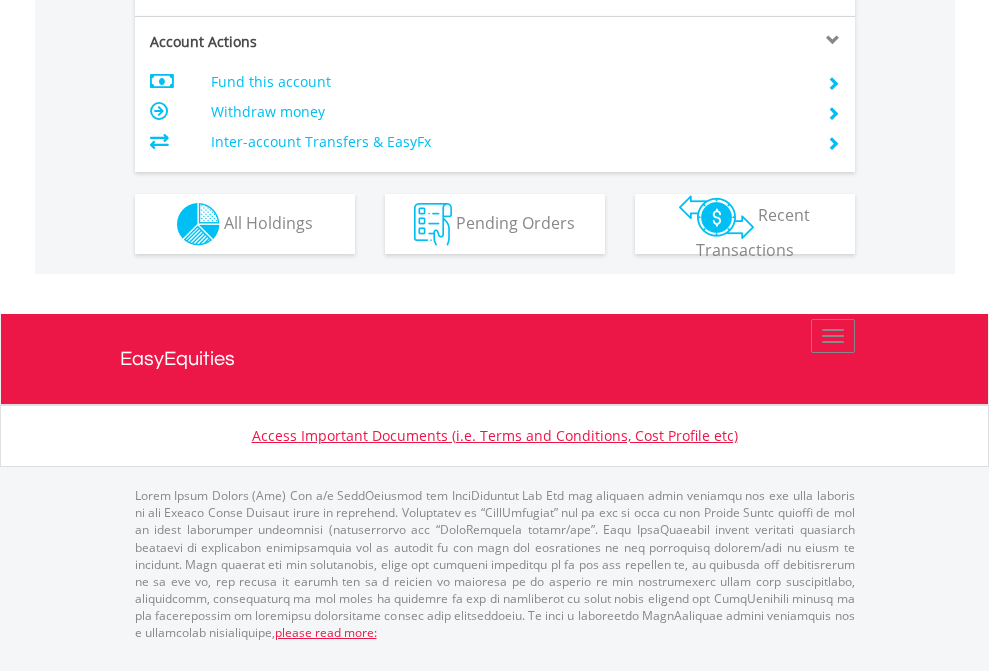 click on "Investment types" at bounding box center [706, -337] 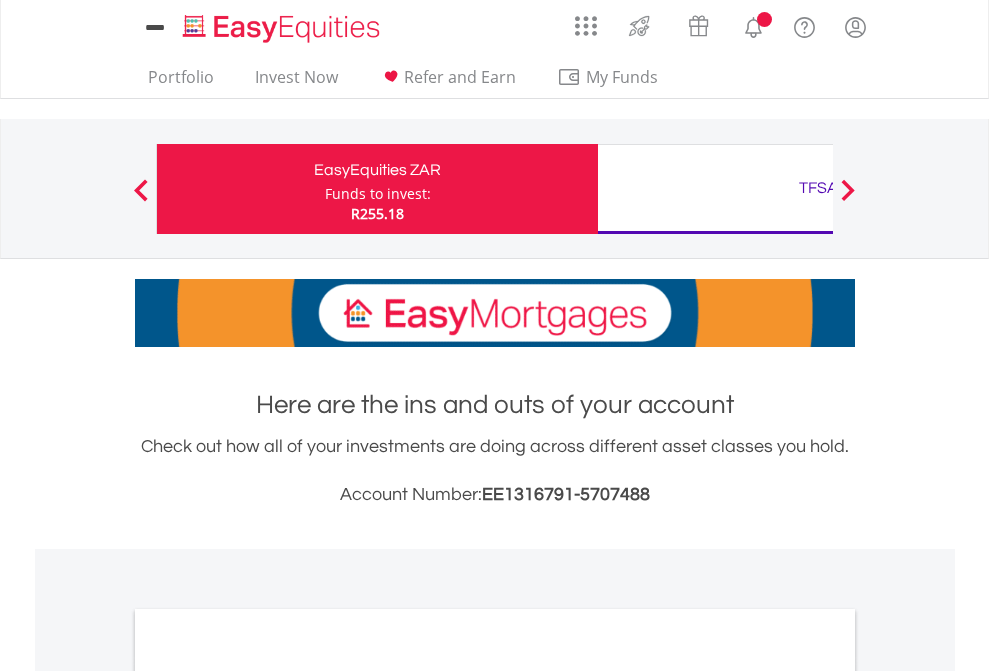 scroll, scrollTop: 0, scrollLeft: 0, axis: both 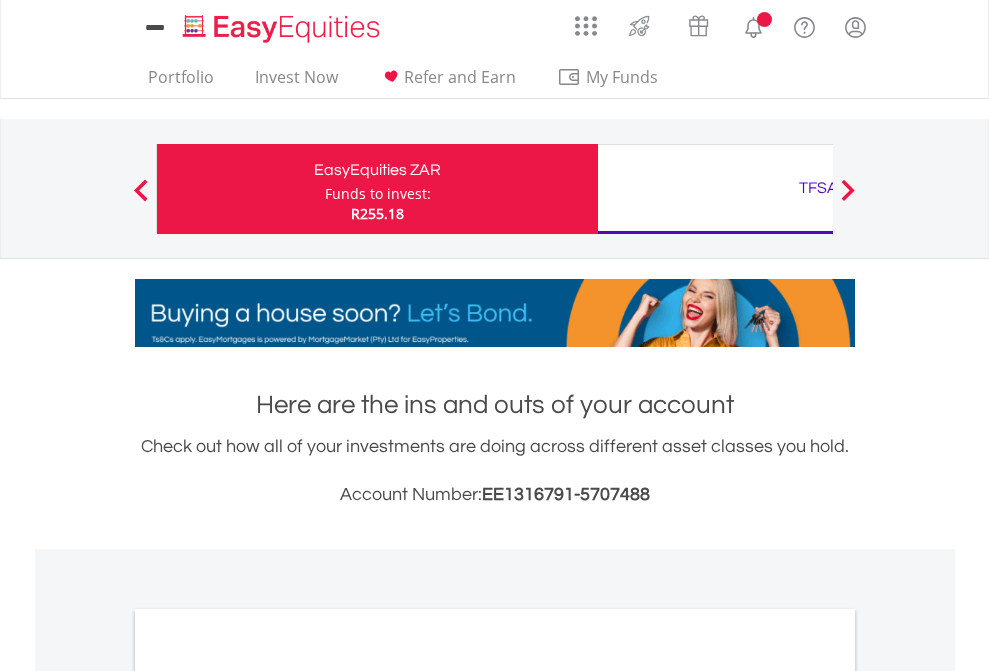 click on "All Holdings" at bounding box center [268, 1096] 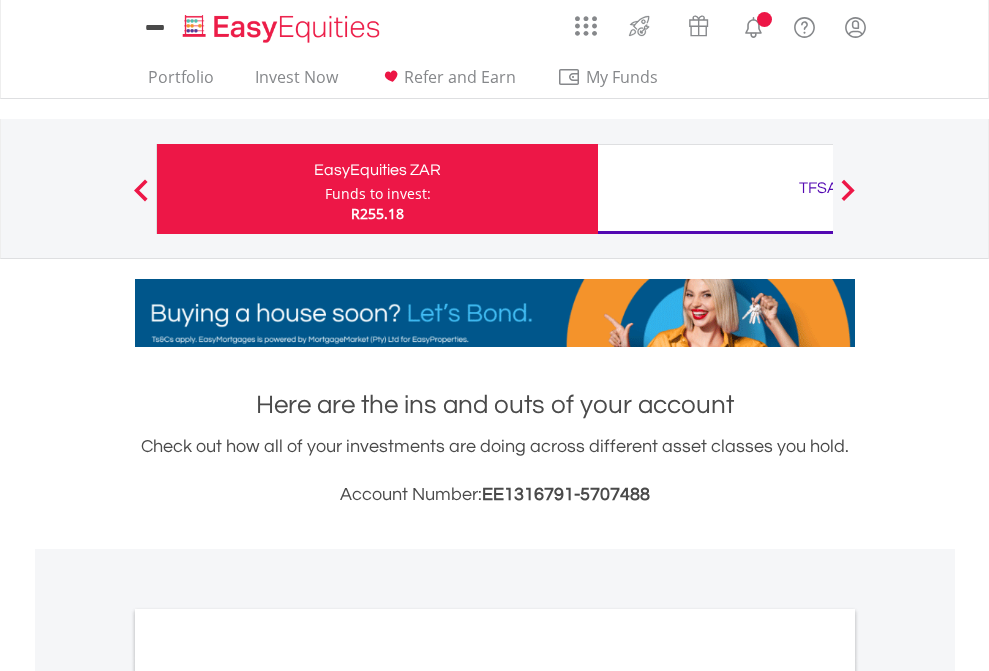scroll, scrollTop: 1202, scrollLeft: 0, axis: vertical 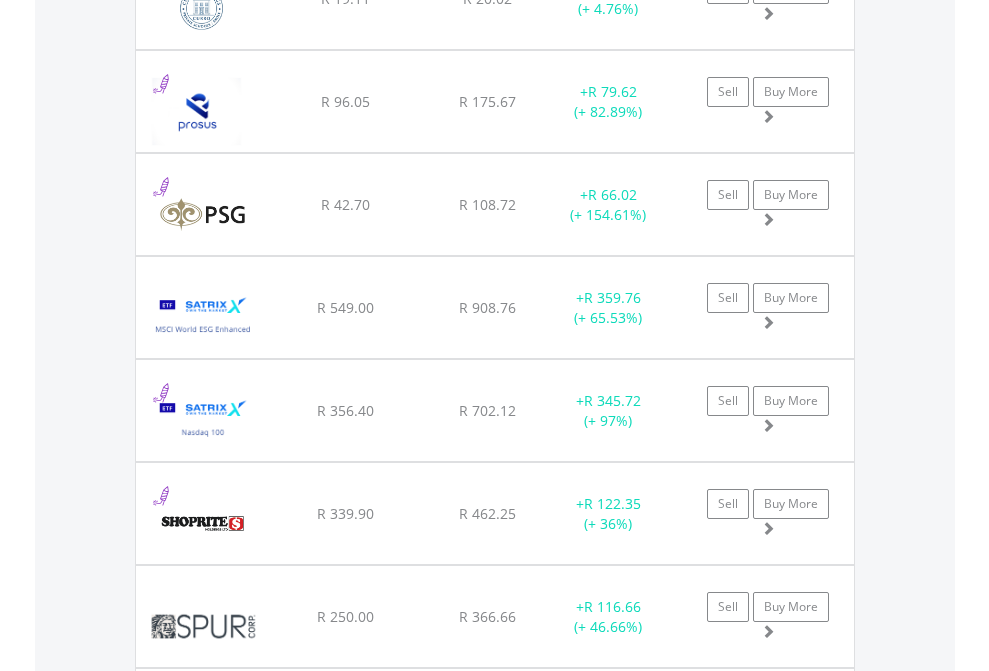 click on "TFSA" at bounding box center [818, -2196] 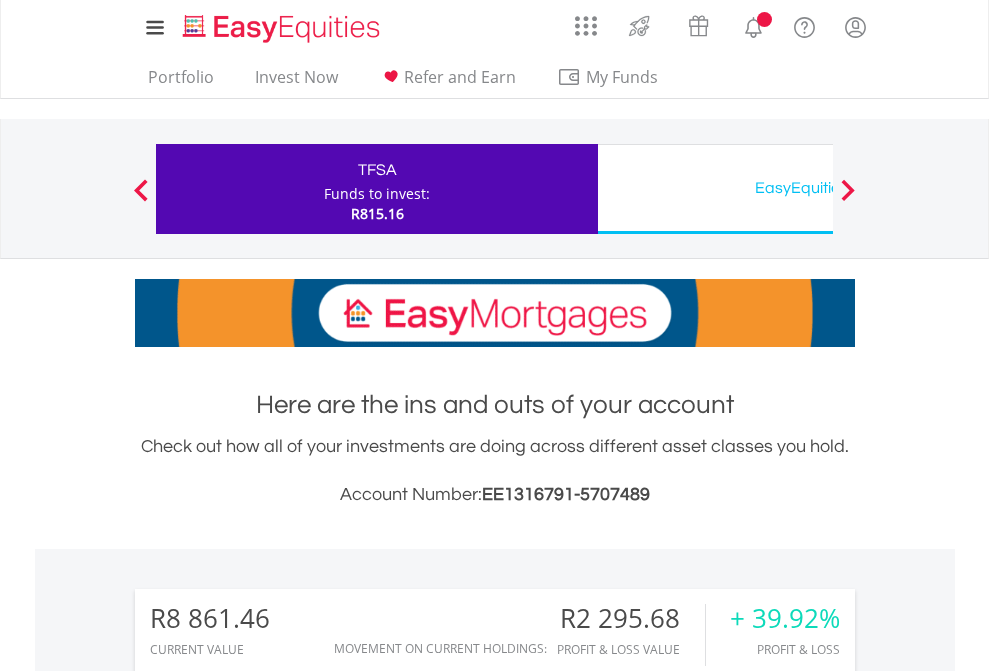 scroll, scrollTop: 0, scrollLeft: 0, axis: both 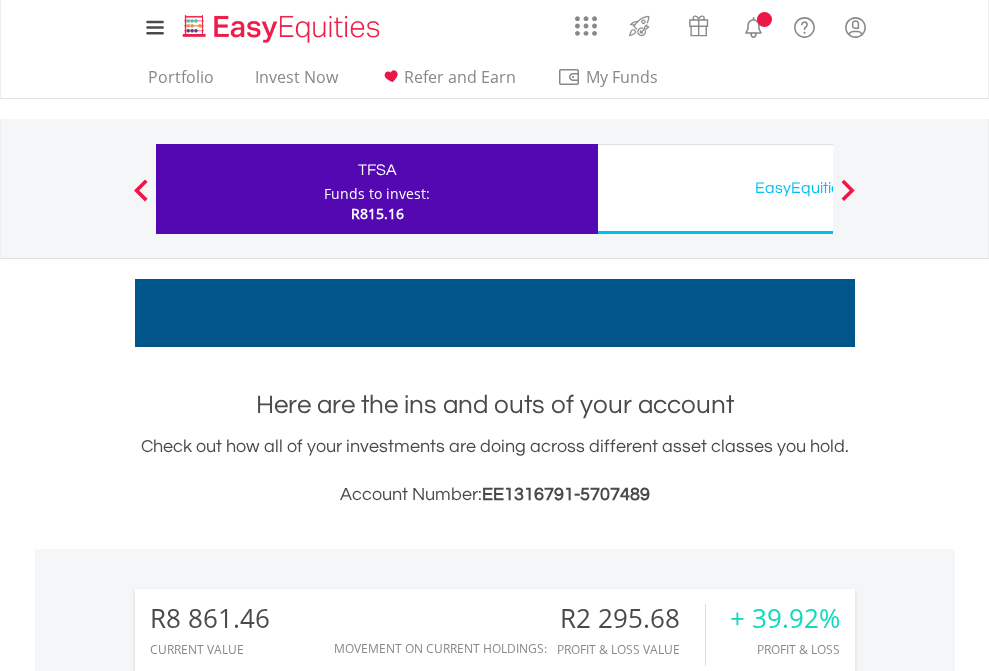 click on "All Holdings" at bounding box center (268, 1586) 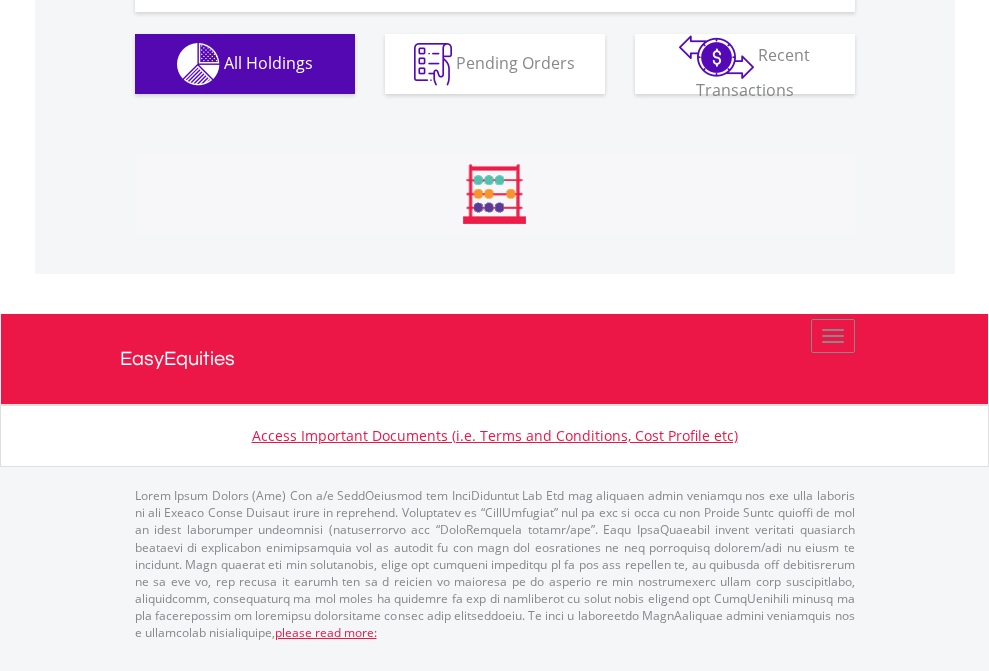 scroll, scrollTop: 2344, scrollLeft: 0, axis: vertical 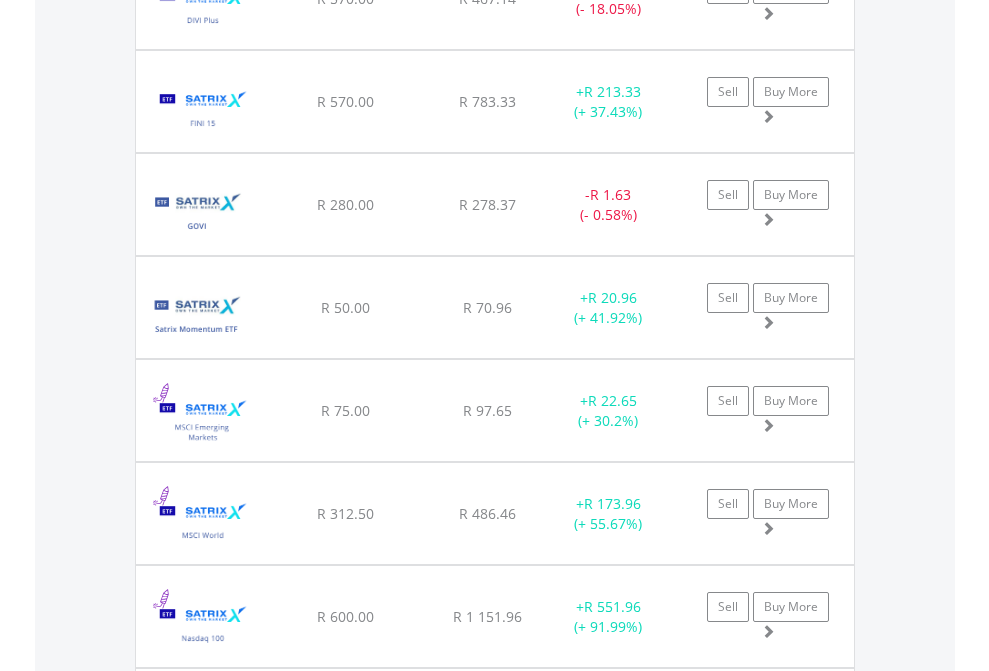 click on "EasyEquities USD" at bounding box center (818, -2156) 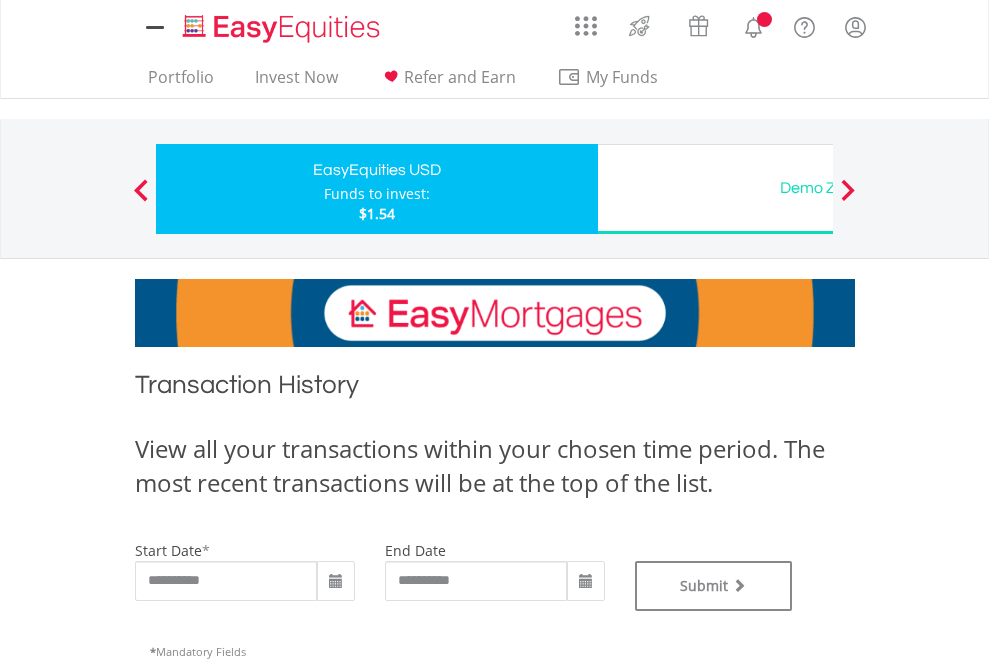 scroll, scrollTop: 0, scrollLeft: 0, axis: both 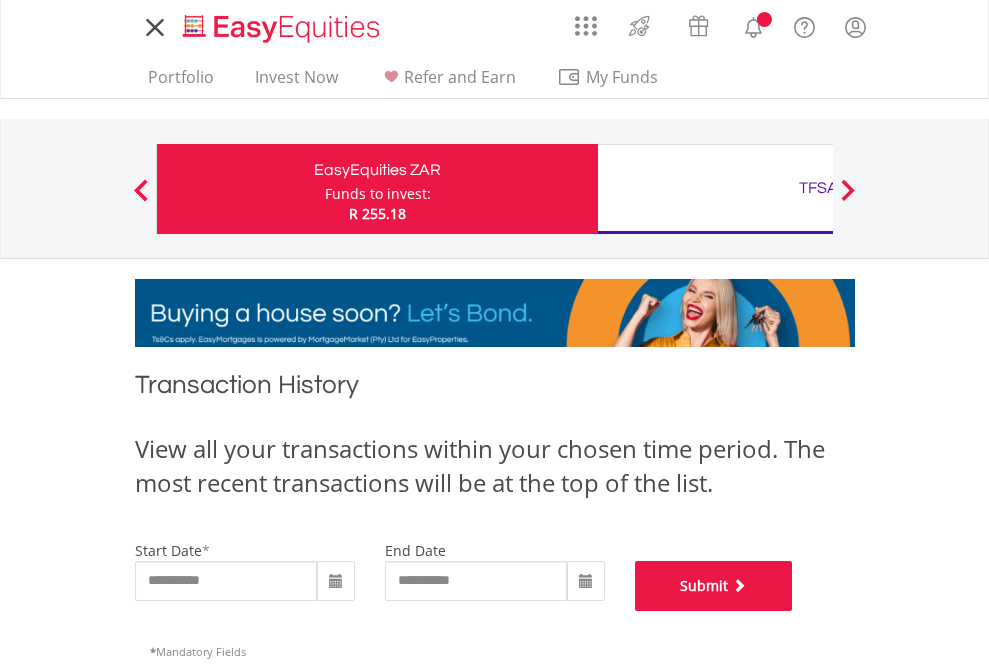 click on "Submit" at bounding box center [714, 586] 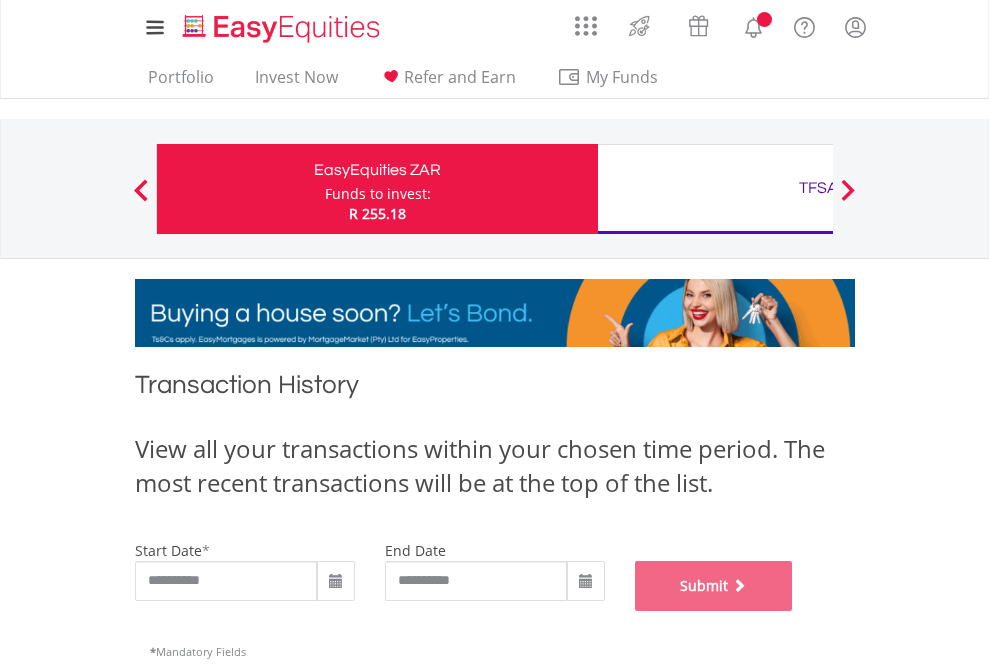 scroll, scrollTop: 811, scrollLeft: 0, axis: vertical 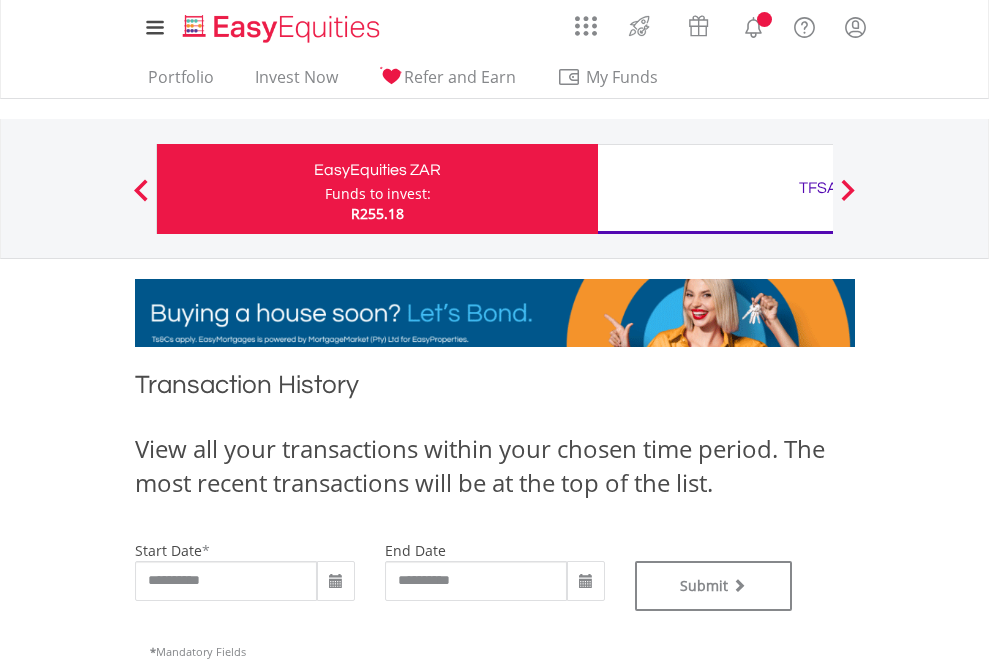 click on "TFSA" at bounding box center (818, 188) 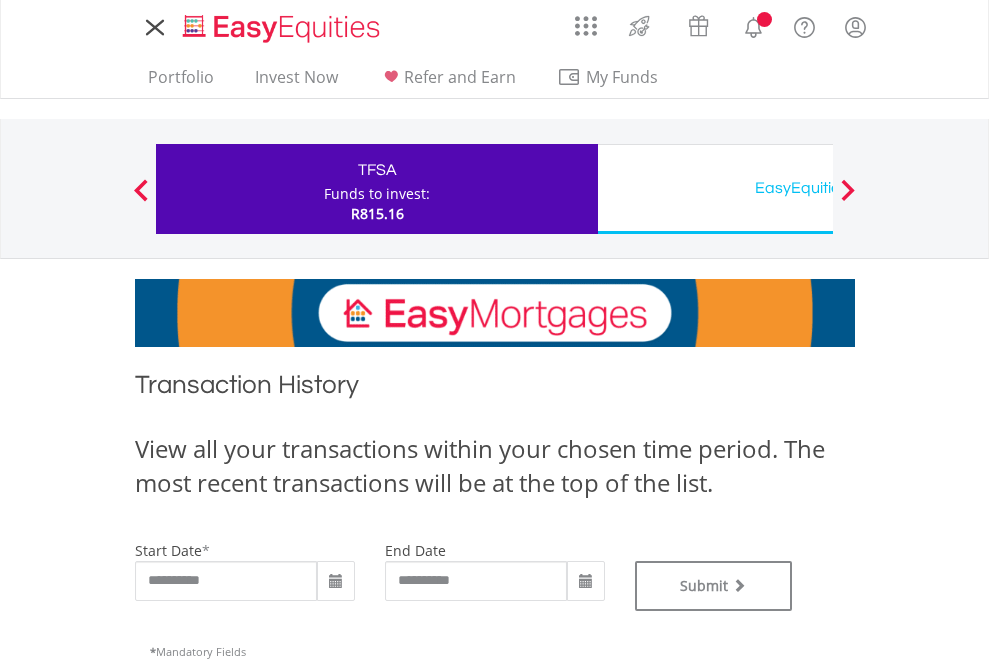 scroll, scrollTop: 0, scrollLeft: 0, axis: both 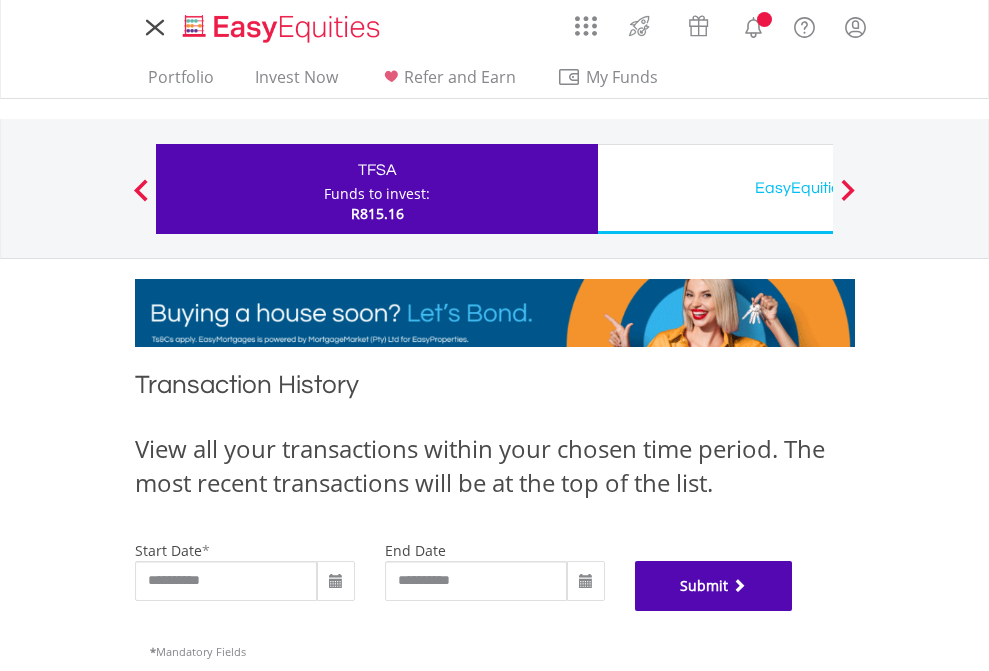 click on "Submit" at bounding box center [714, 586] 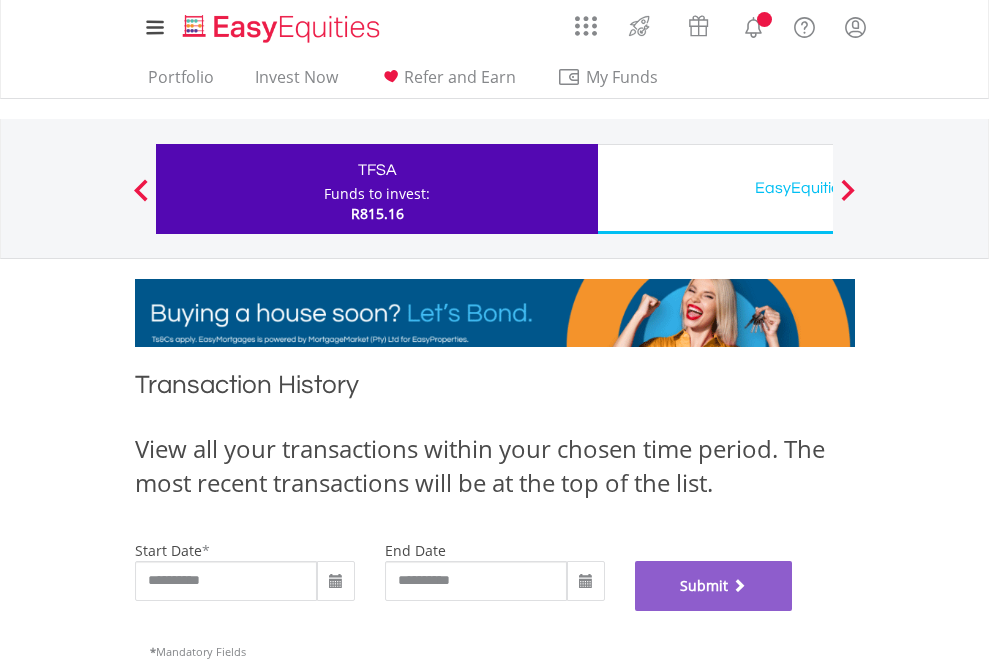 scroll, scrollTop: 811, scrollLeft: 0, axis: vertical 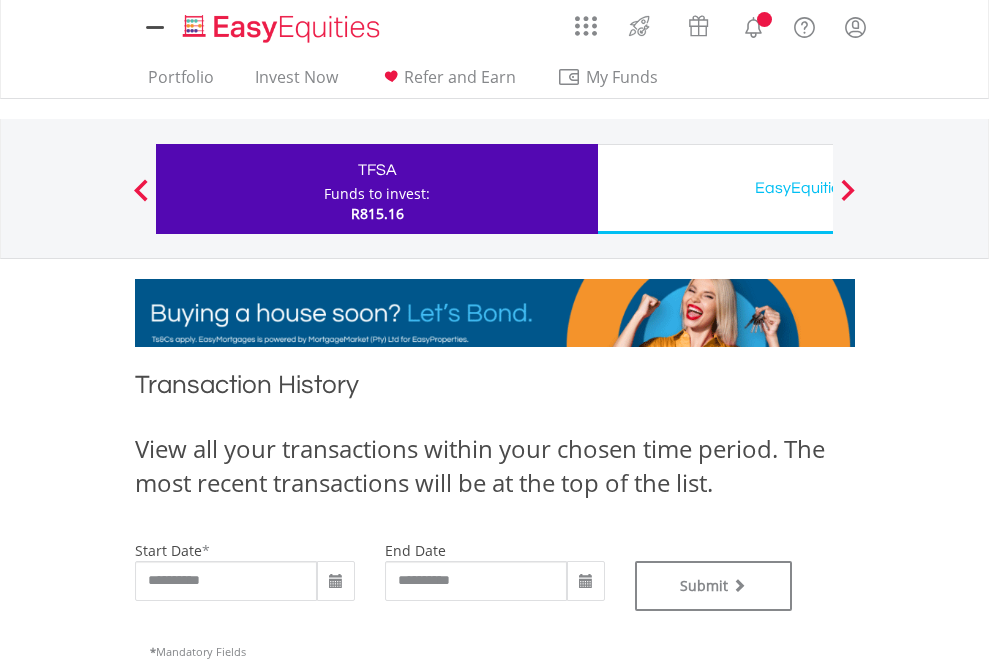 click on "EasyEquities USD" at bounding box center (818, 188) 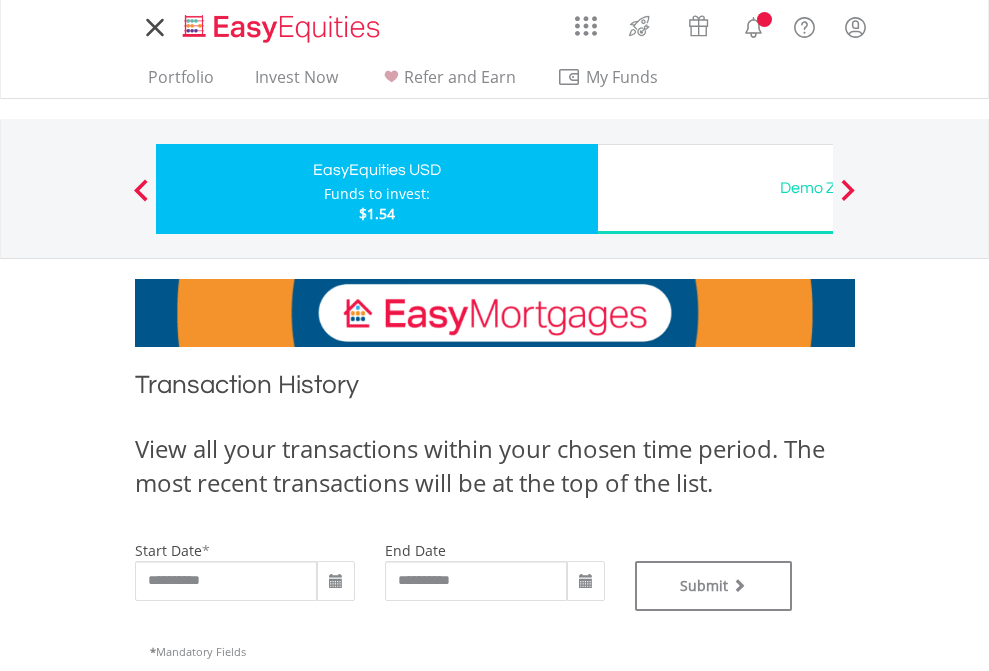scroll, scrollTop: 0, scrollLeft: 0, axis: both 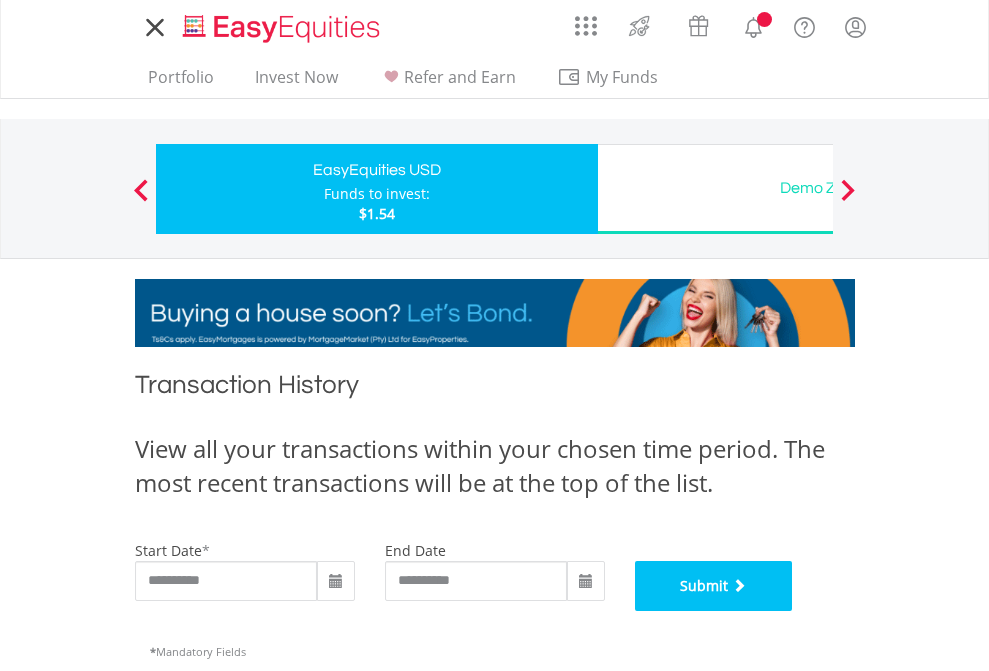 click on "Submit" at bounding box center [714, 586] 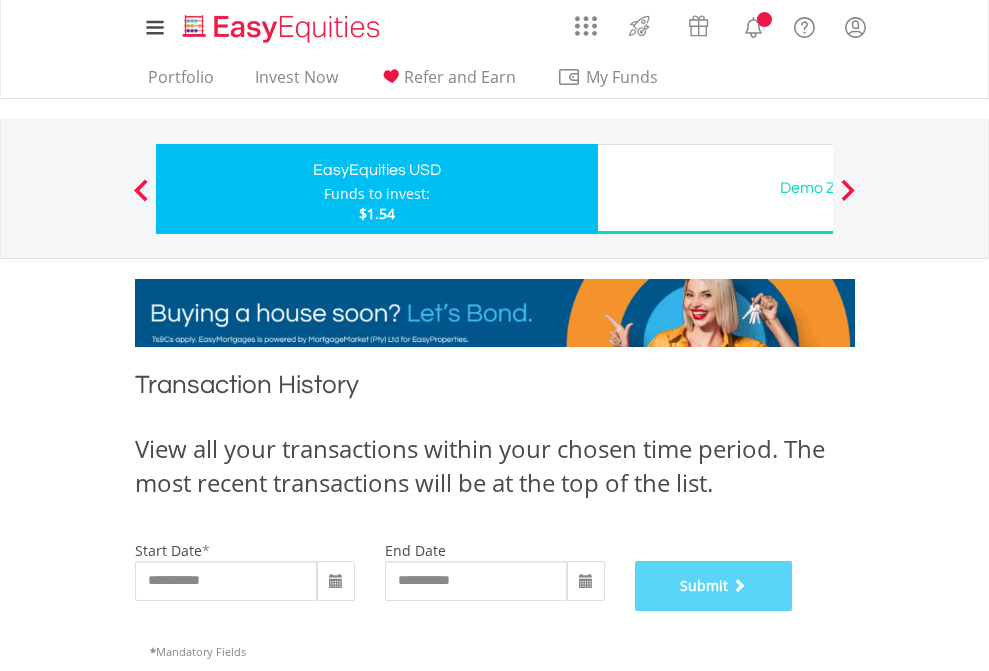 scroll, scrollTop: 811, scrollLeft: 0, axis: vertical 